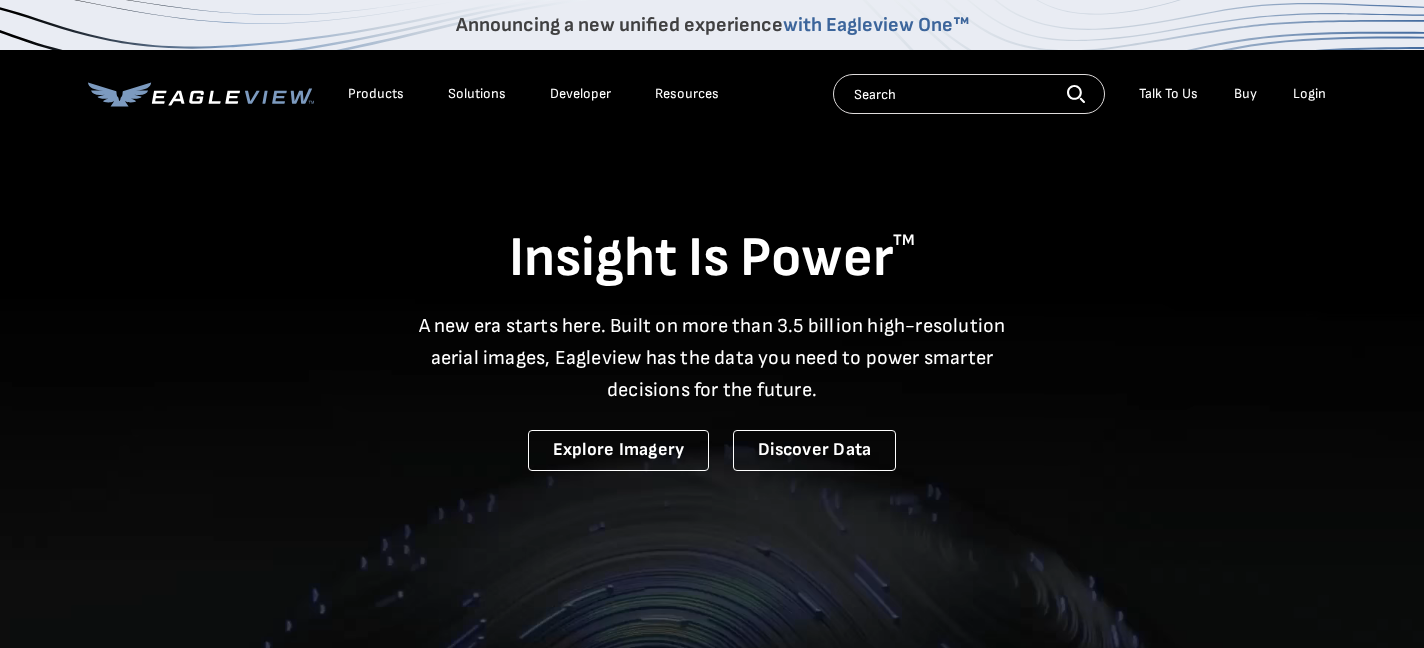 scroll, scrollTop: 0, scrollLeft: 0, axis: both 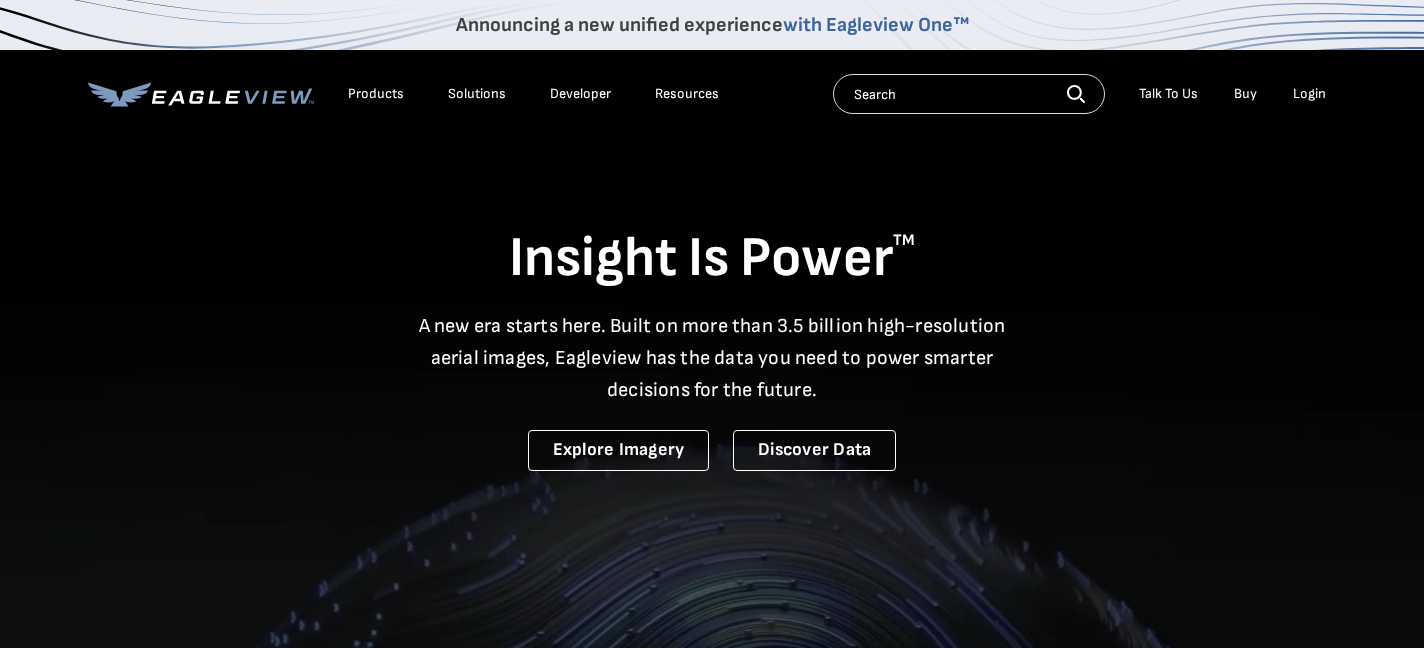 click on "Login" at bounding box center (1309, 94) 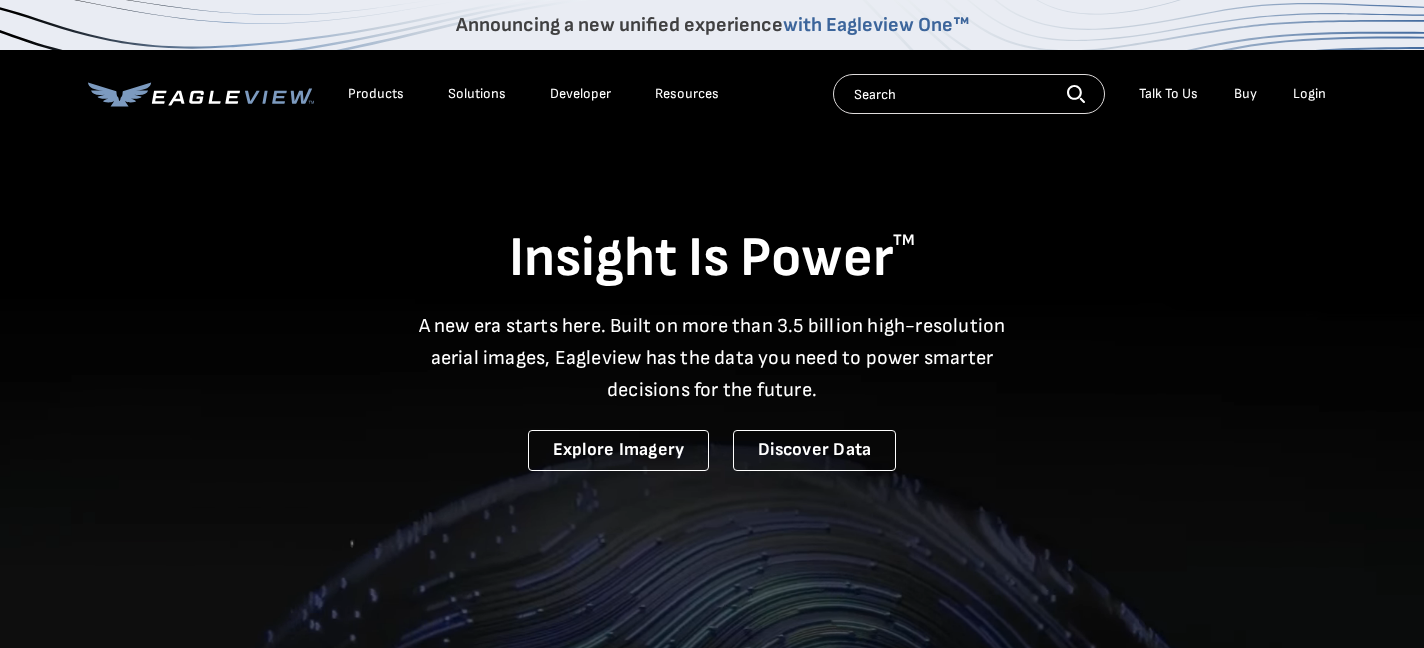 scroll, scrollTop: 0, scrollLeft: 0, axis: both 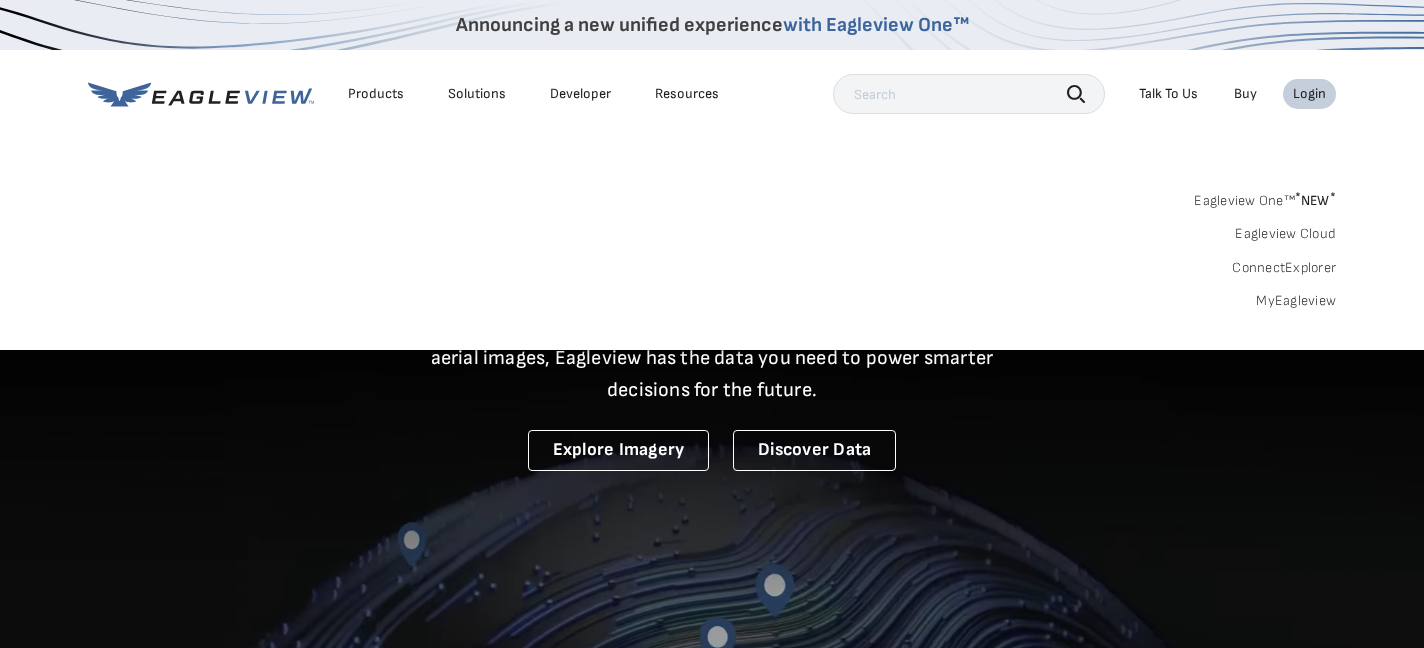 click on "Login" at bounding box center (1309, 94) 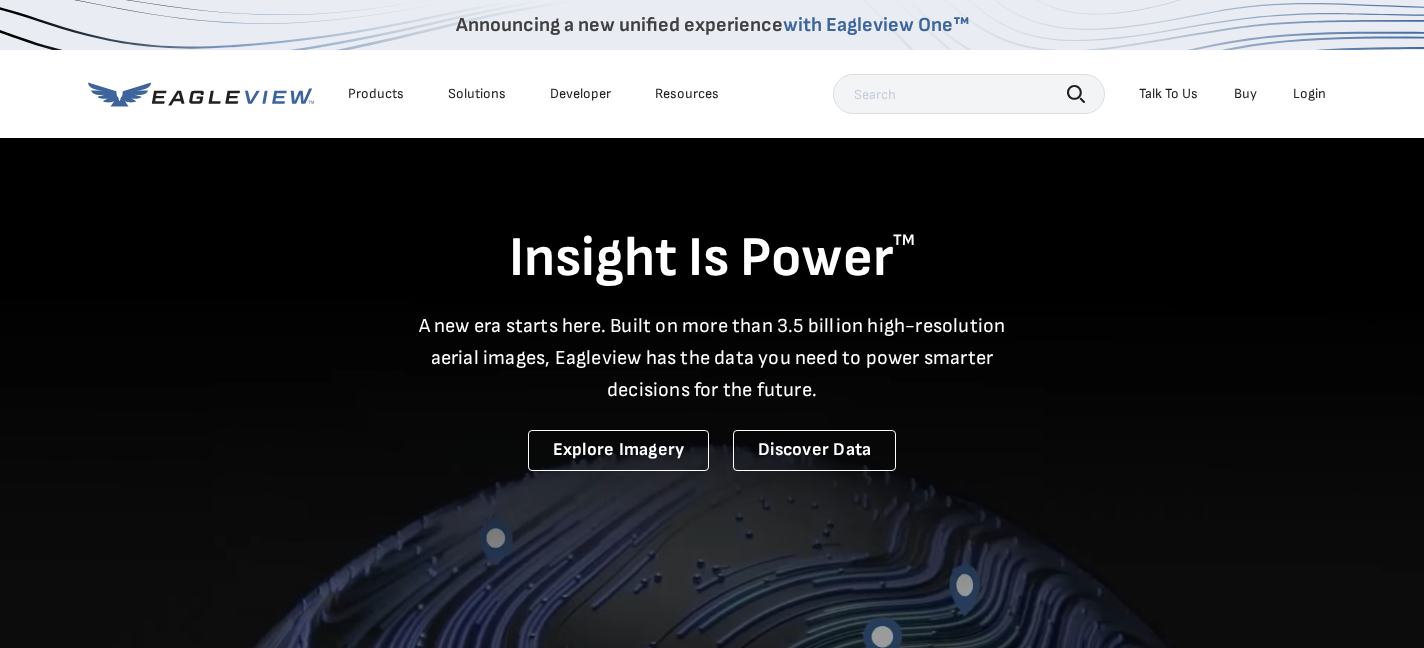 click on "Login" at bounding box center [1309, 94] 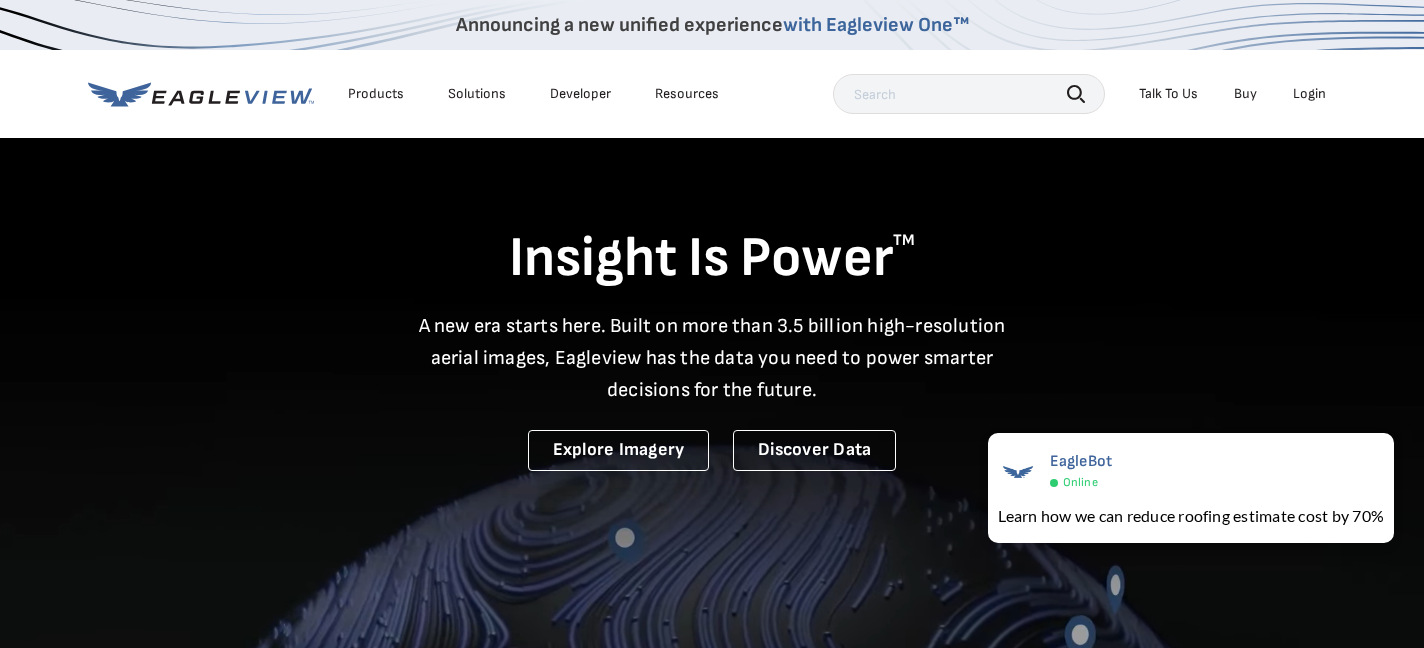 click on "Buy" at bounding box center (1245, 94) 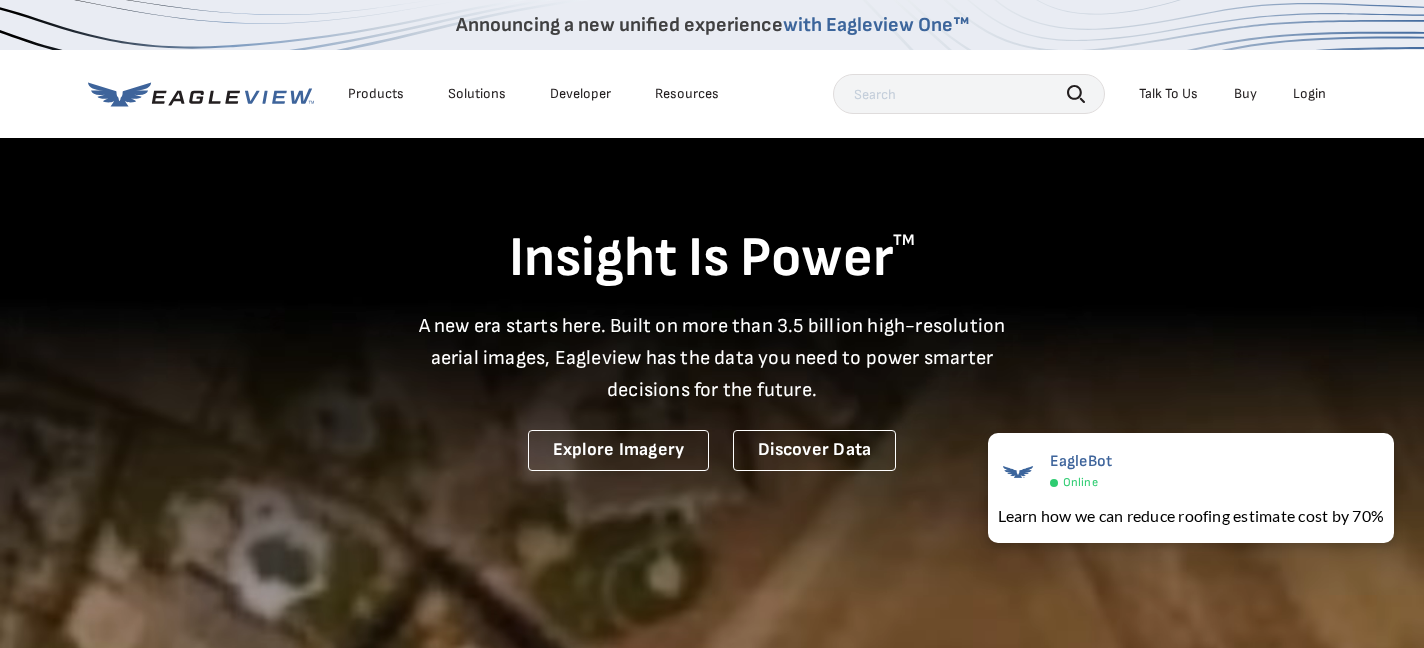 click on "Buy" at bounding box center (1245, 94) 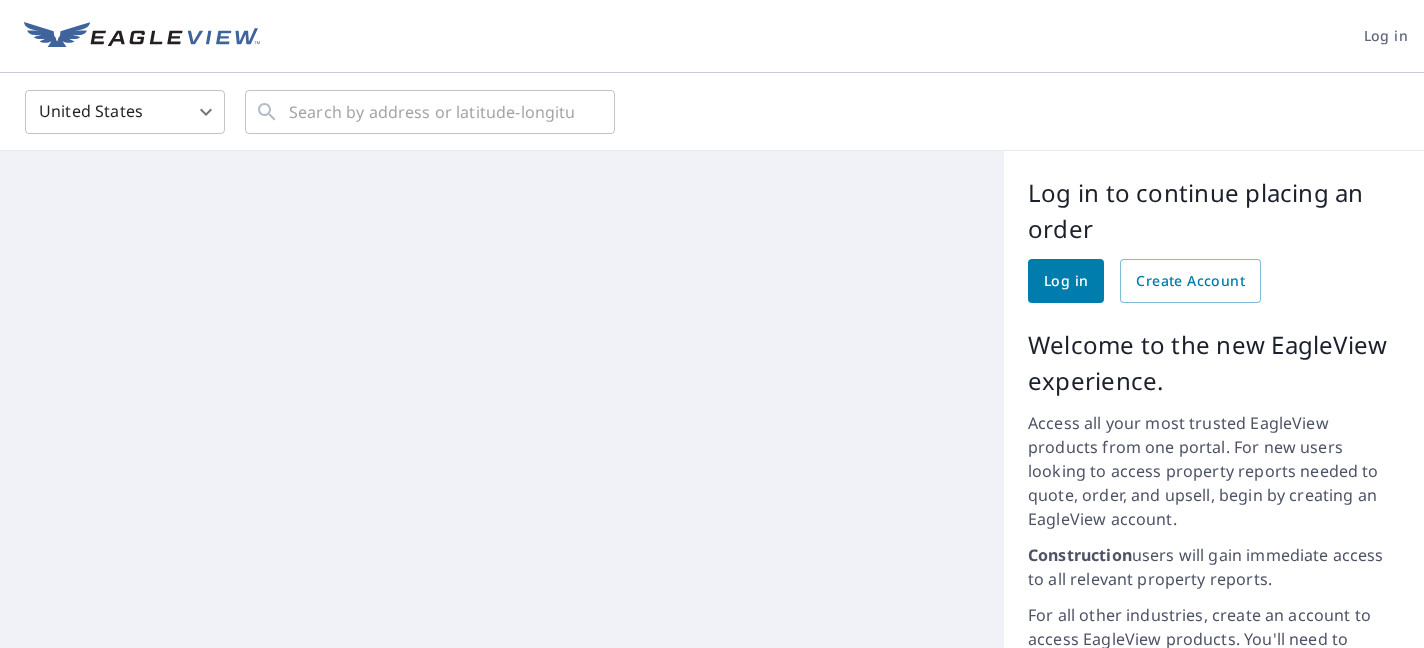 scroll, scrollTop: 0, scrollLeft: 0, axis: both 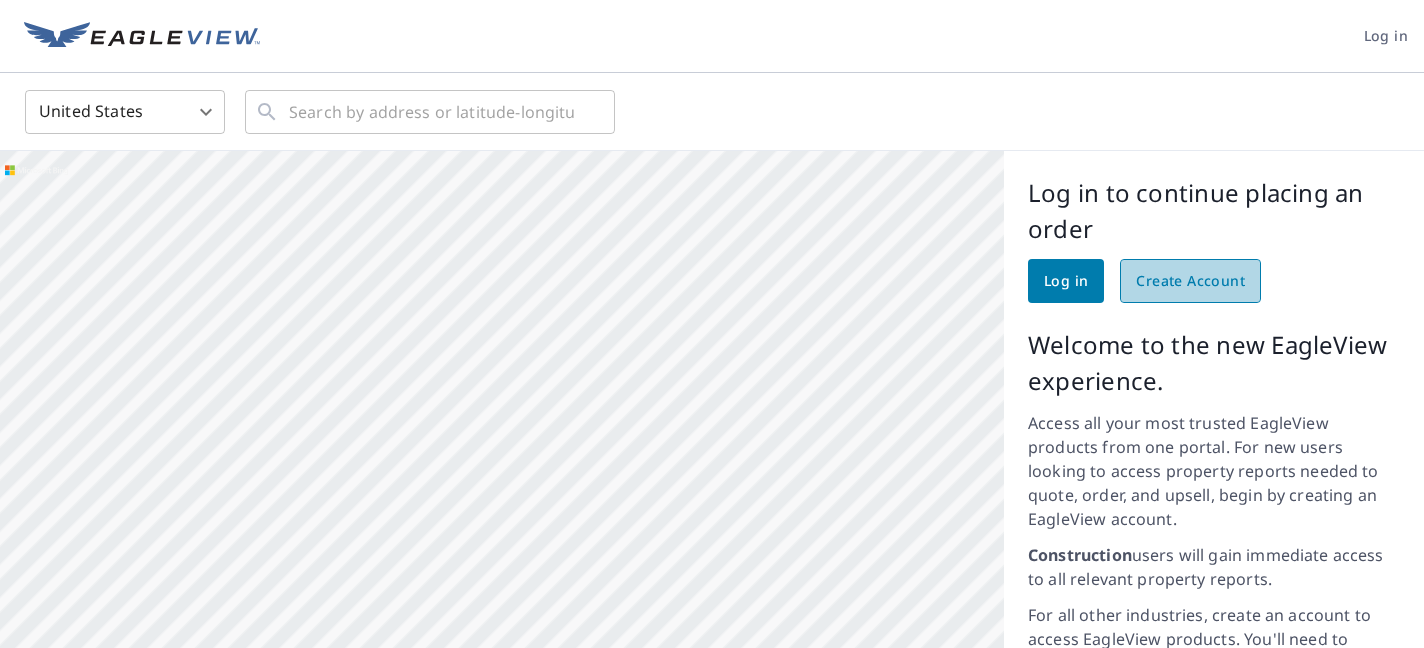 click on "Create Account" at bounding box center [1190, 281] 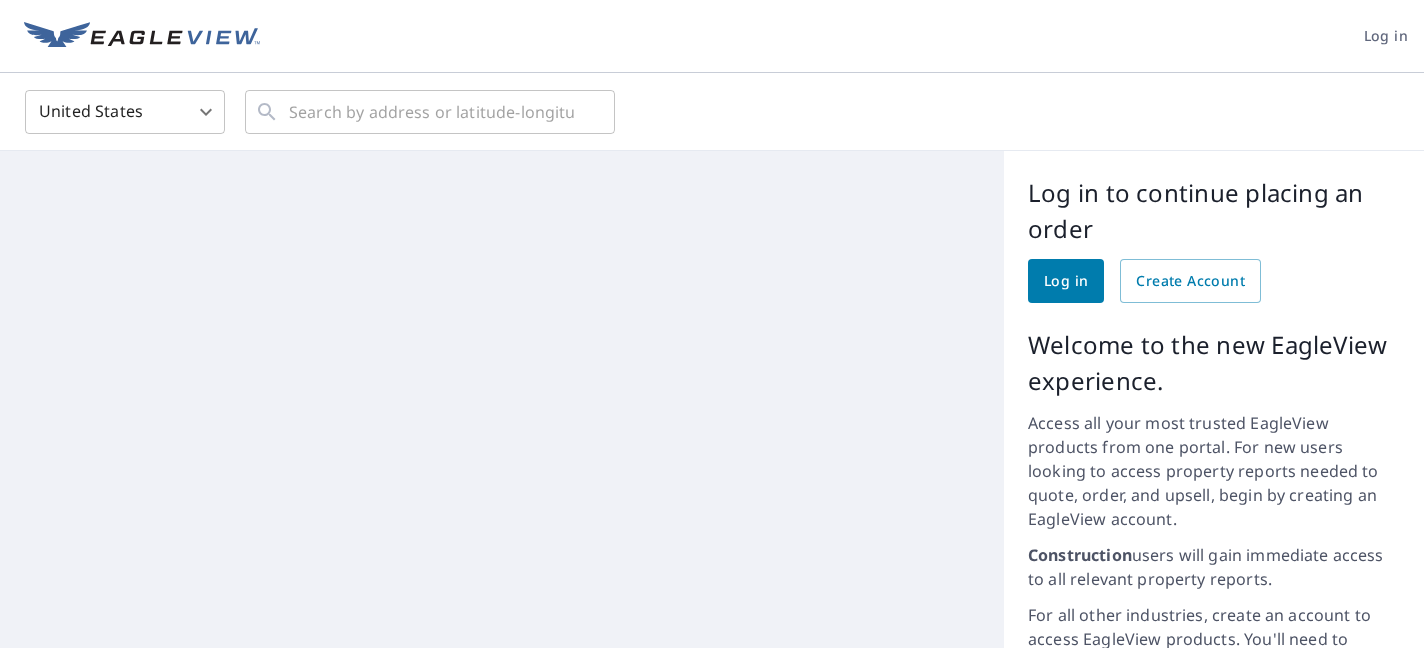 scroll, scrollTop: 0, scrollLeft: 0, axis: both 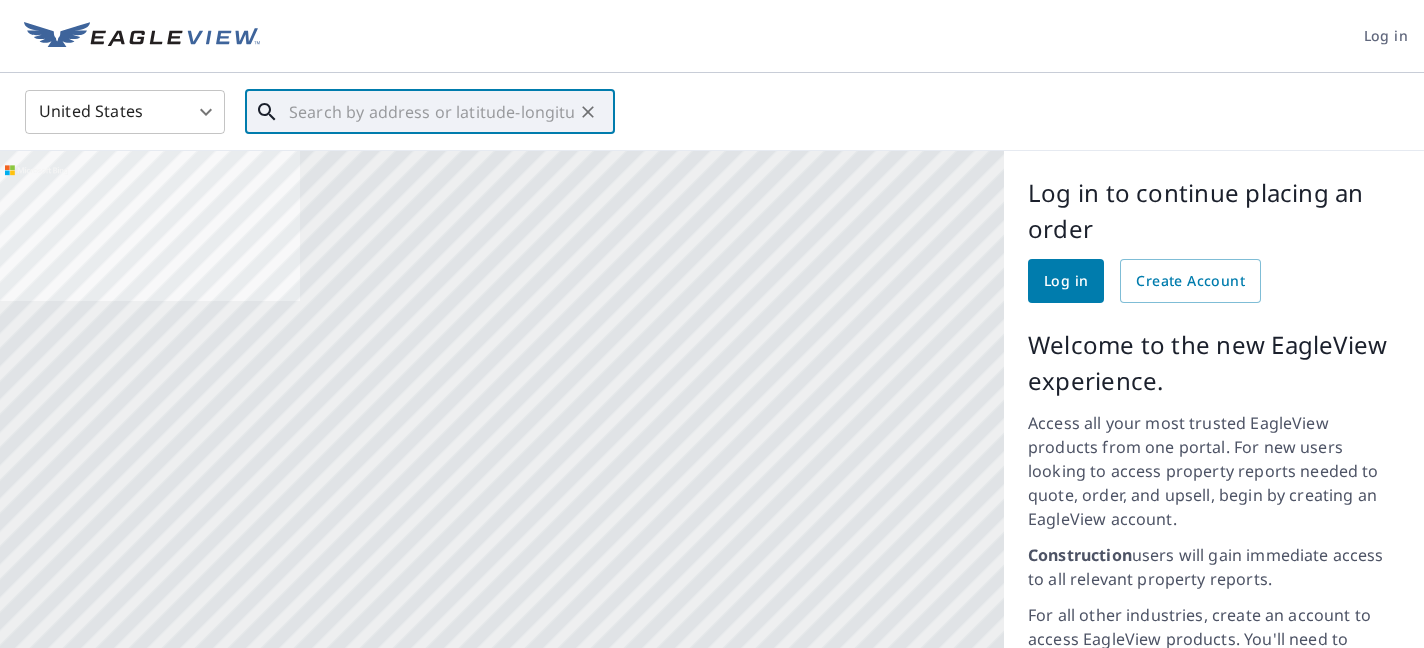 click at bounding box center [431, 112] 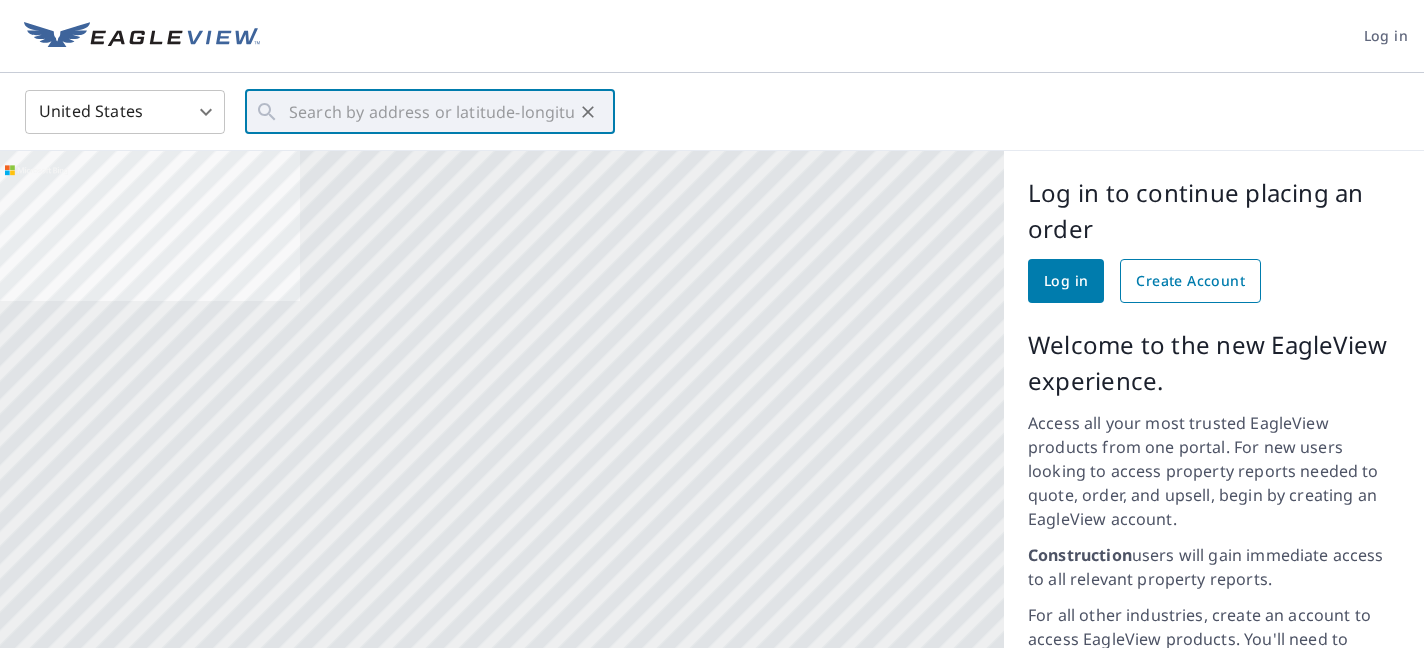 click on "Create Account" at bounding box center [1190, 281] 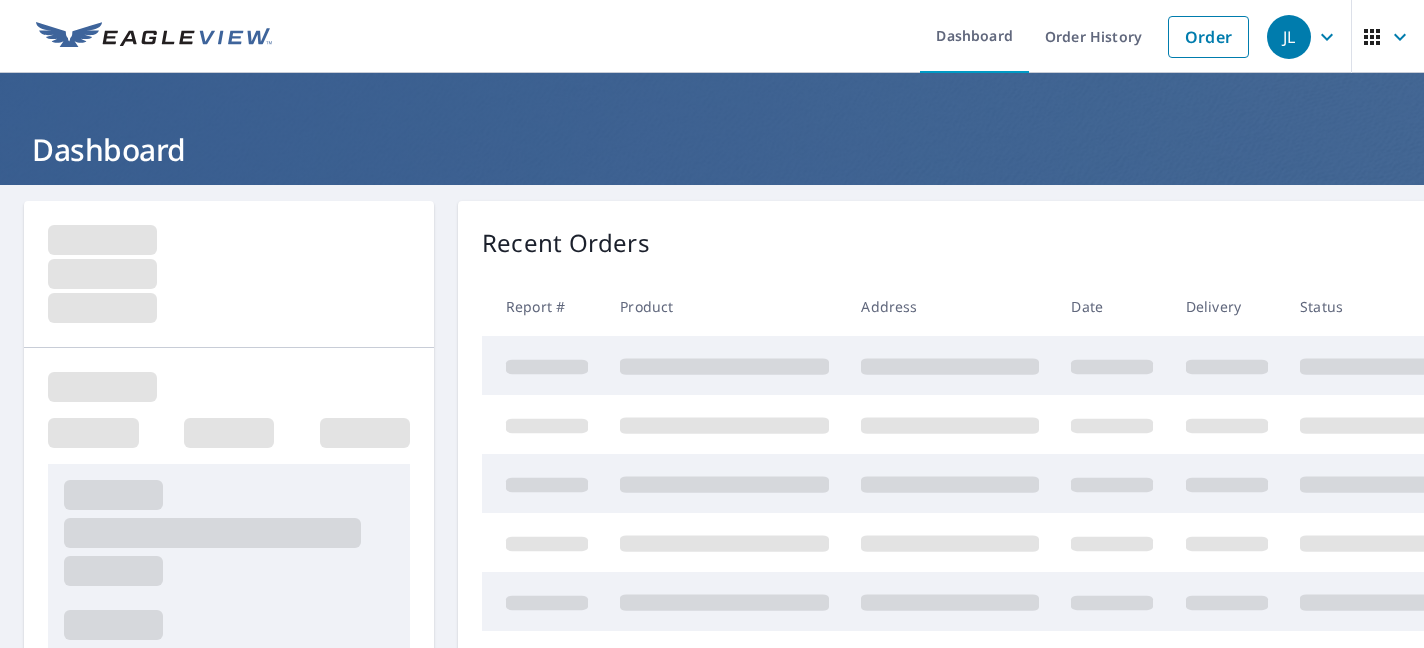 scroll, scrollTop: 0, scrollLeft: 0, axis: both 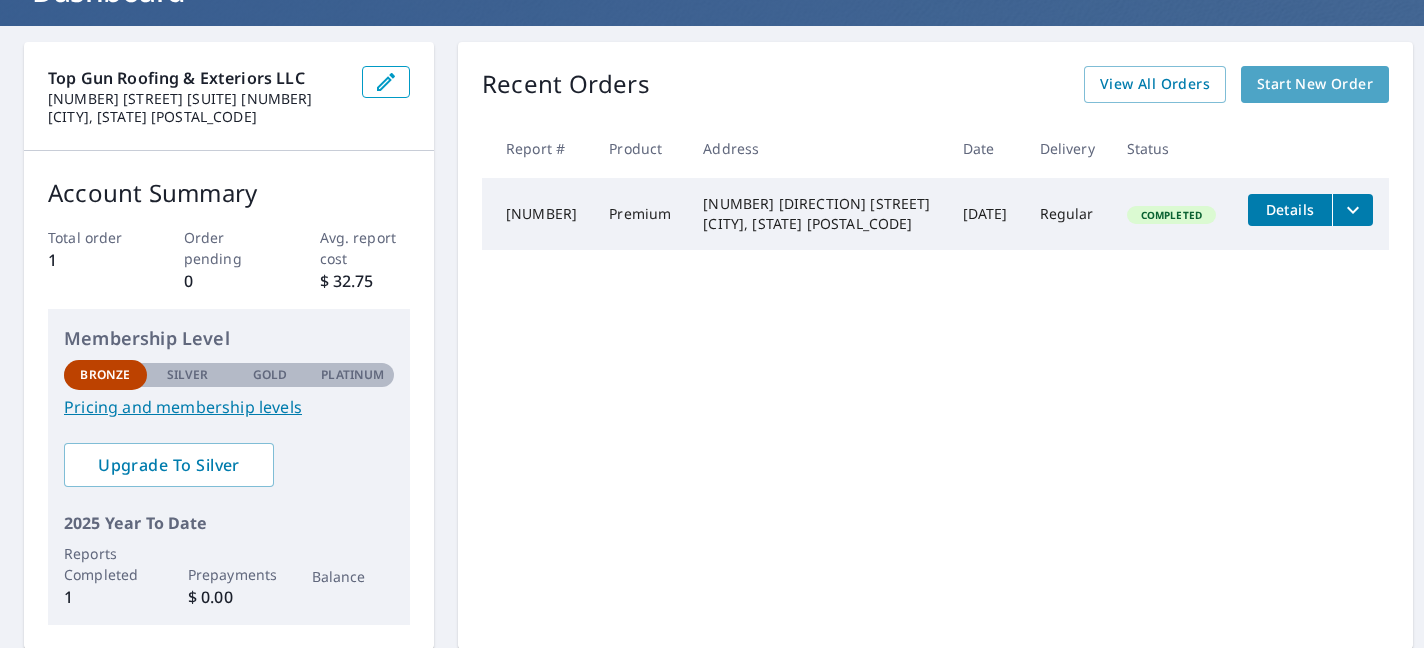 click on "Start New Order" at bounding box center [1315, 84] 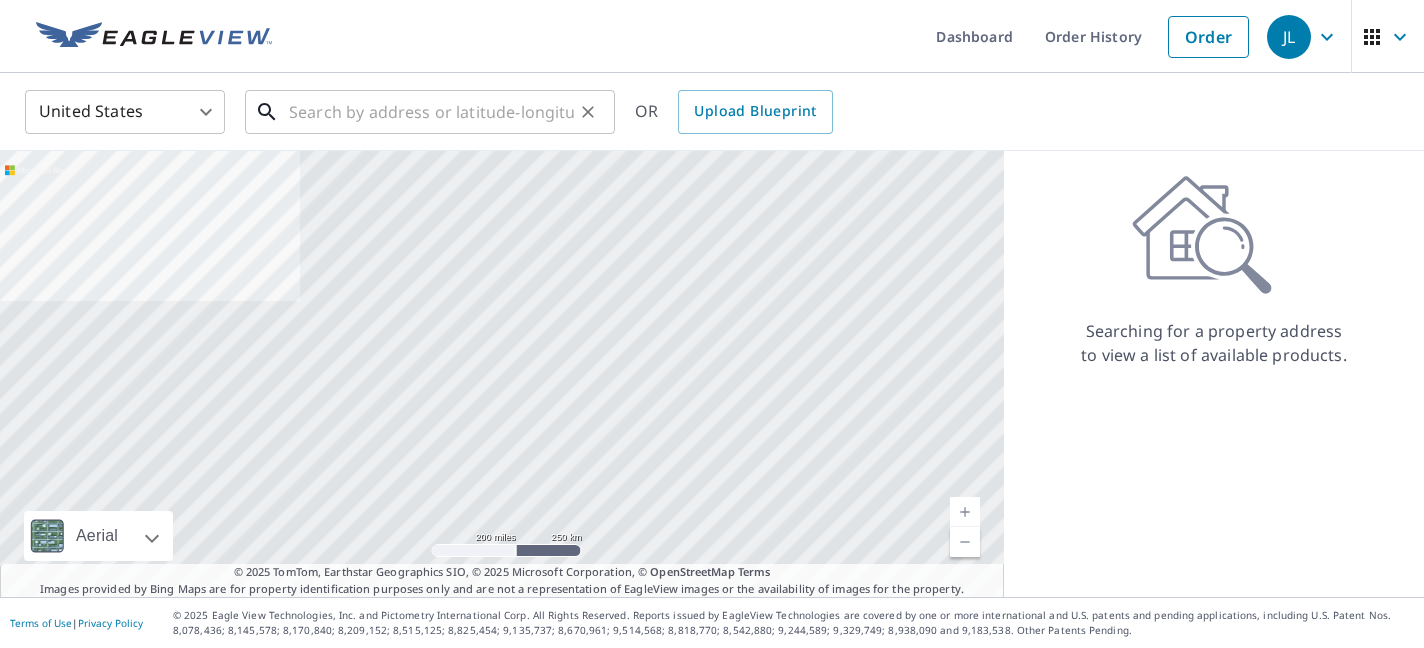click at bounding box center (431, 112) 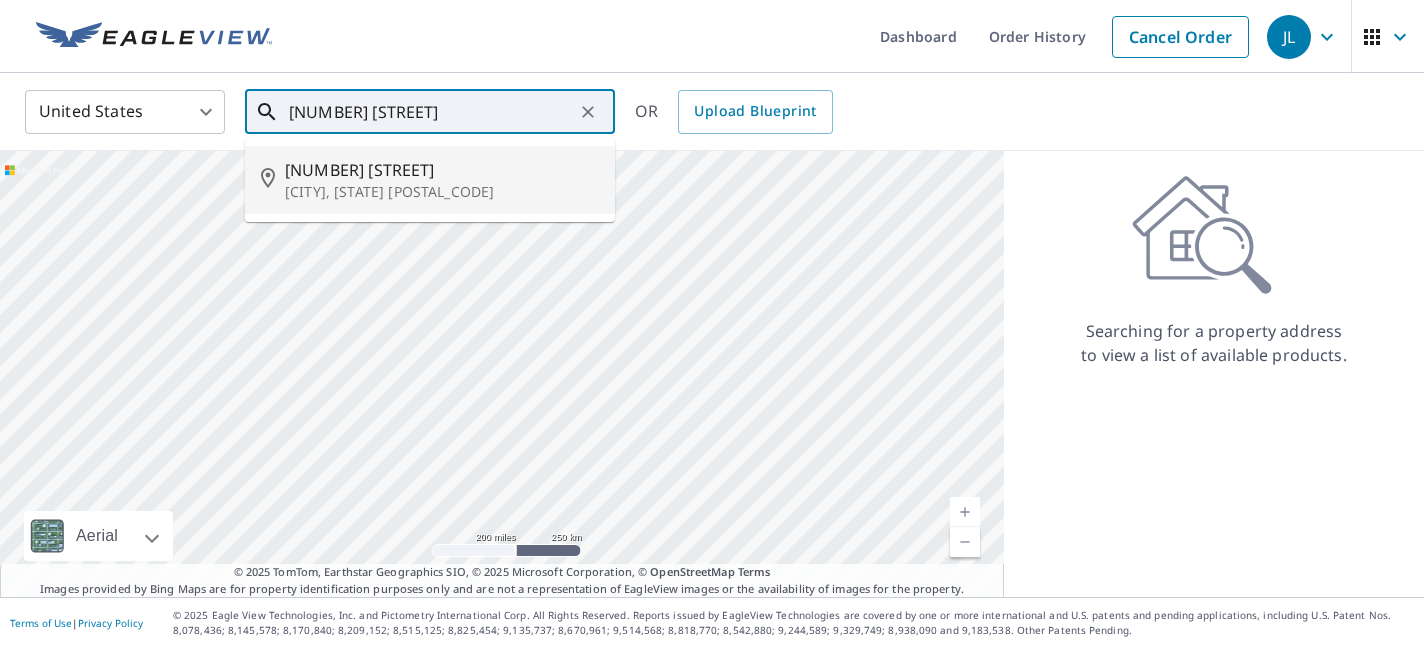 click on "[NUMBER] [STREET]" at bounding box center (442, 170) 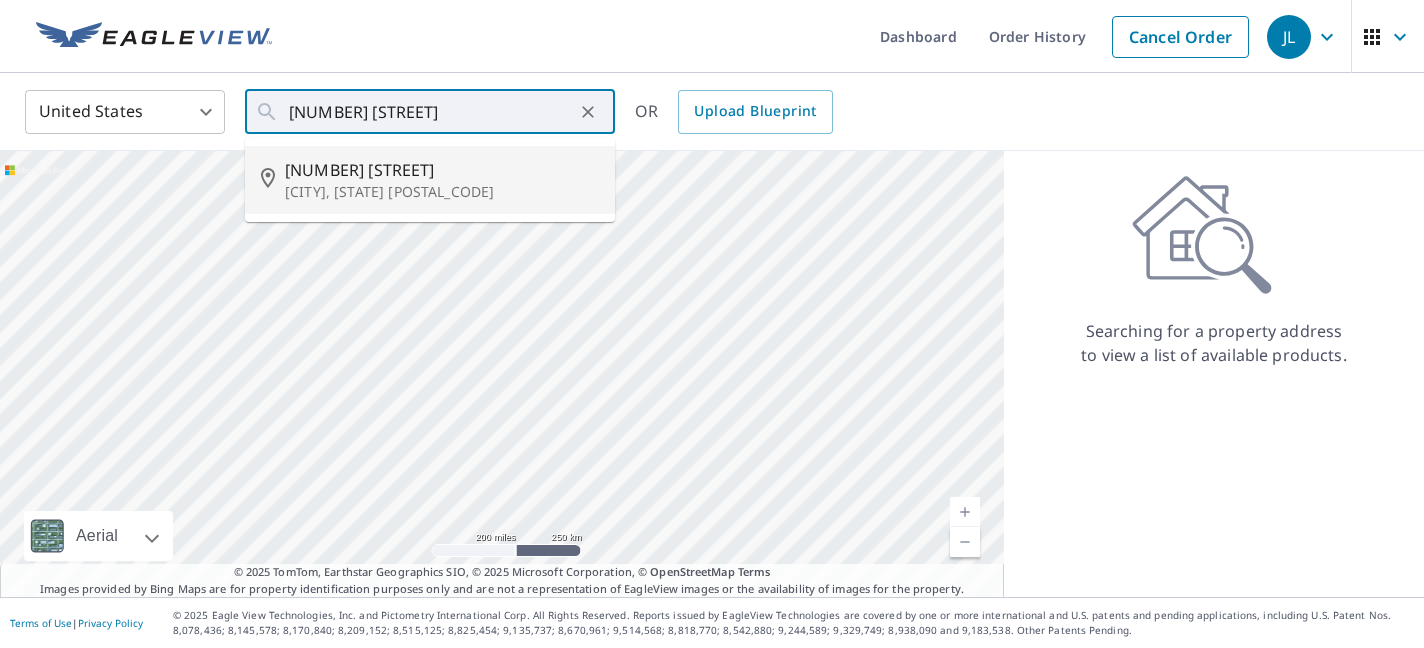 type on "[NUMBER] [STREET] [CITY], [STATE] [POSTAL_CODE]" 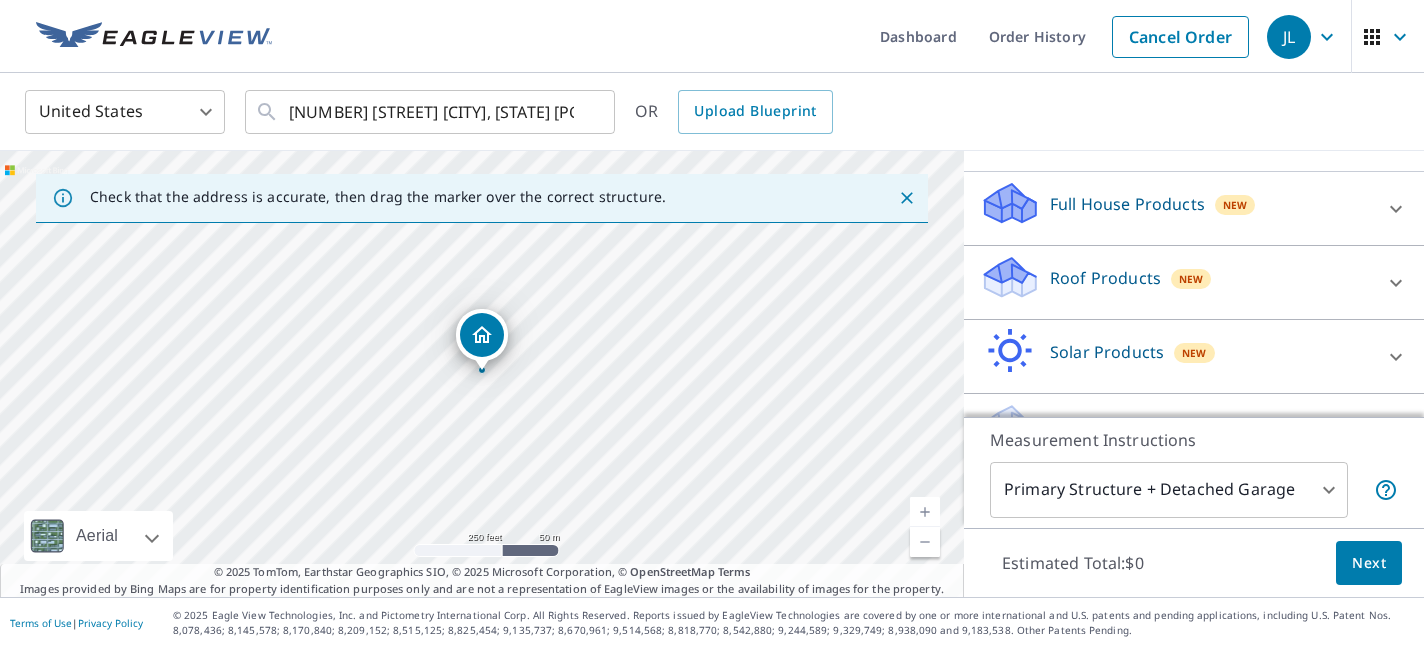 scroll, scrollTop: 219, scrollLeft: 0, axis: vertical 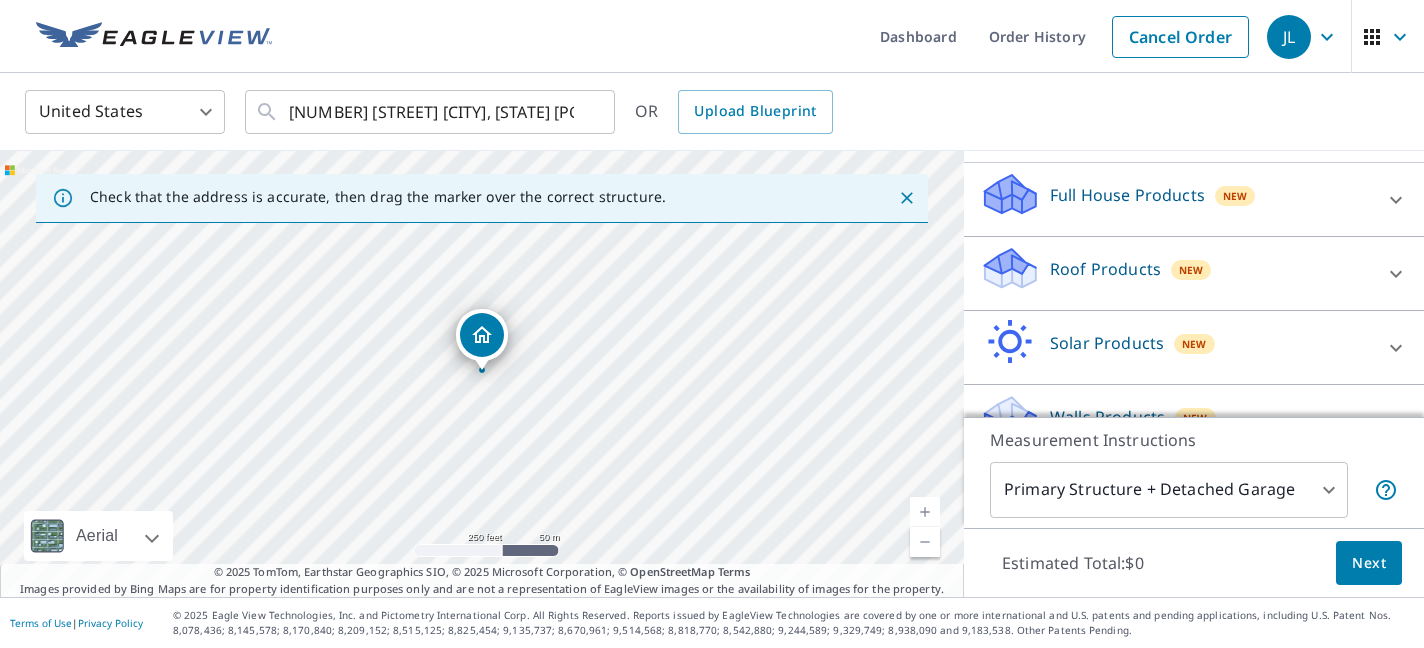 click on "Roof Products" at bounding box center [1105, 269] 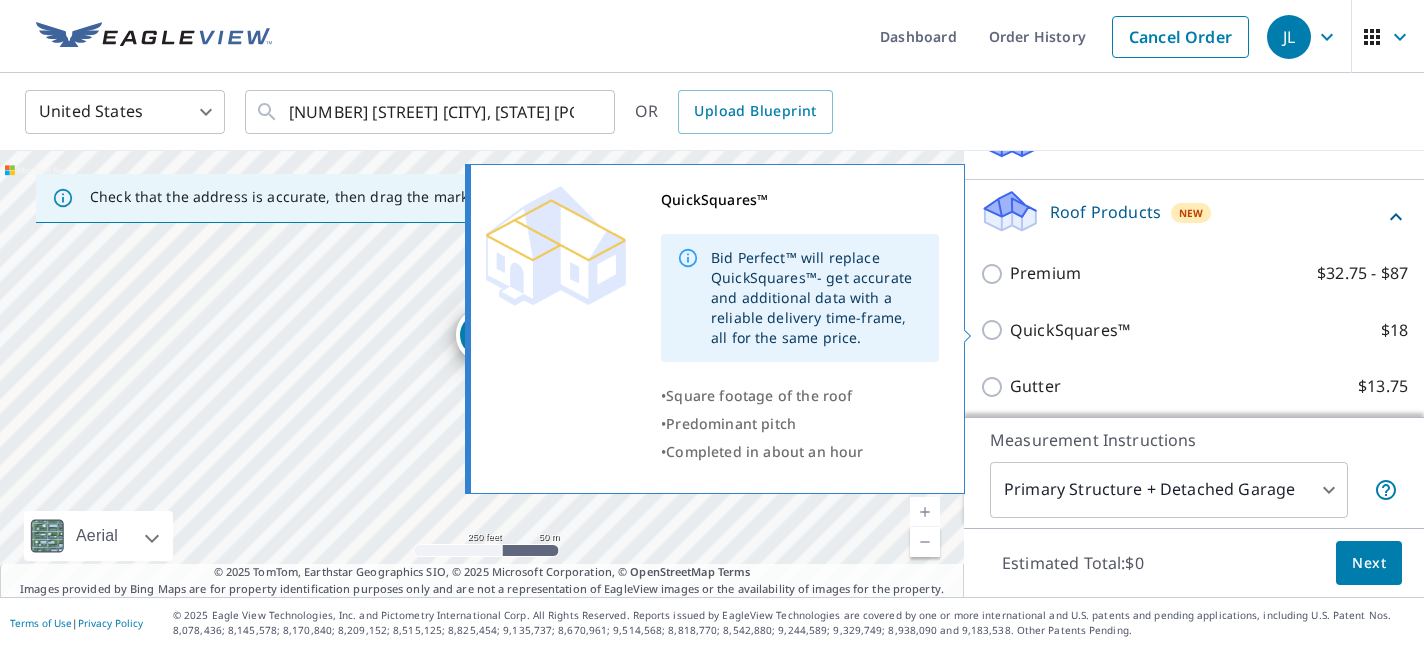 scroll, scrollTop: 278, scrollLeft: 0, axis: vertical 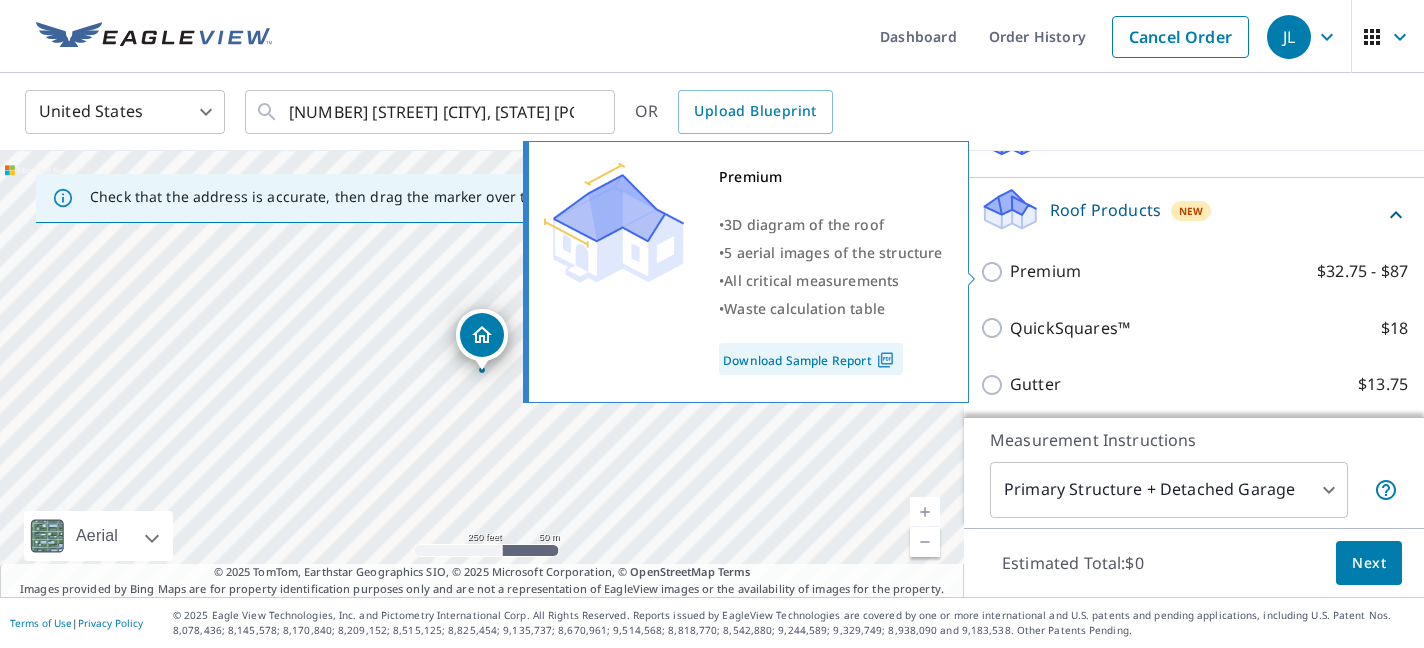 click on "Premium $32.75 - $87" at bounding box center [995, 272] 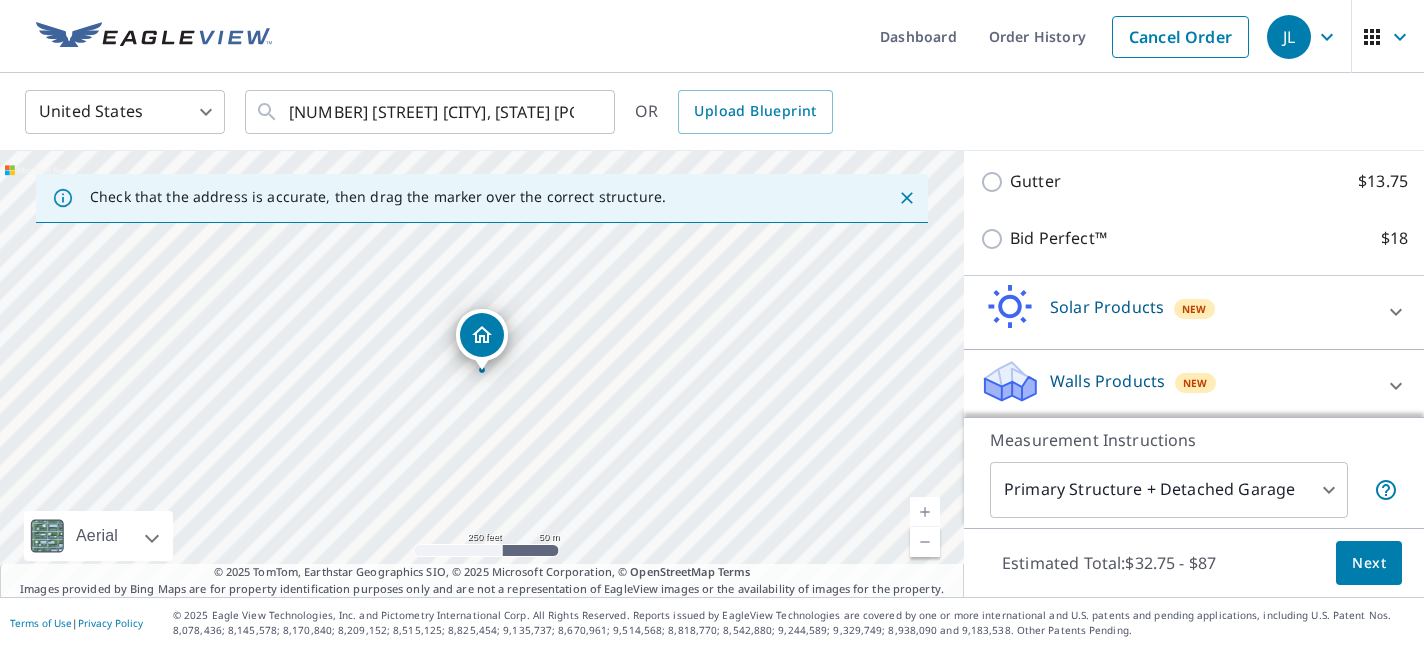 scroll, scrollTop: 555, scrollLeft: 0, axis: vertical 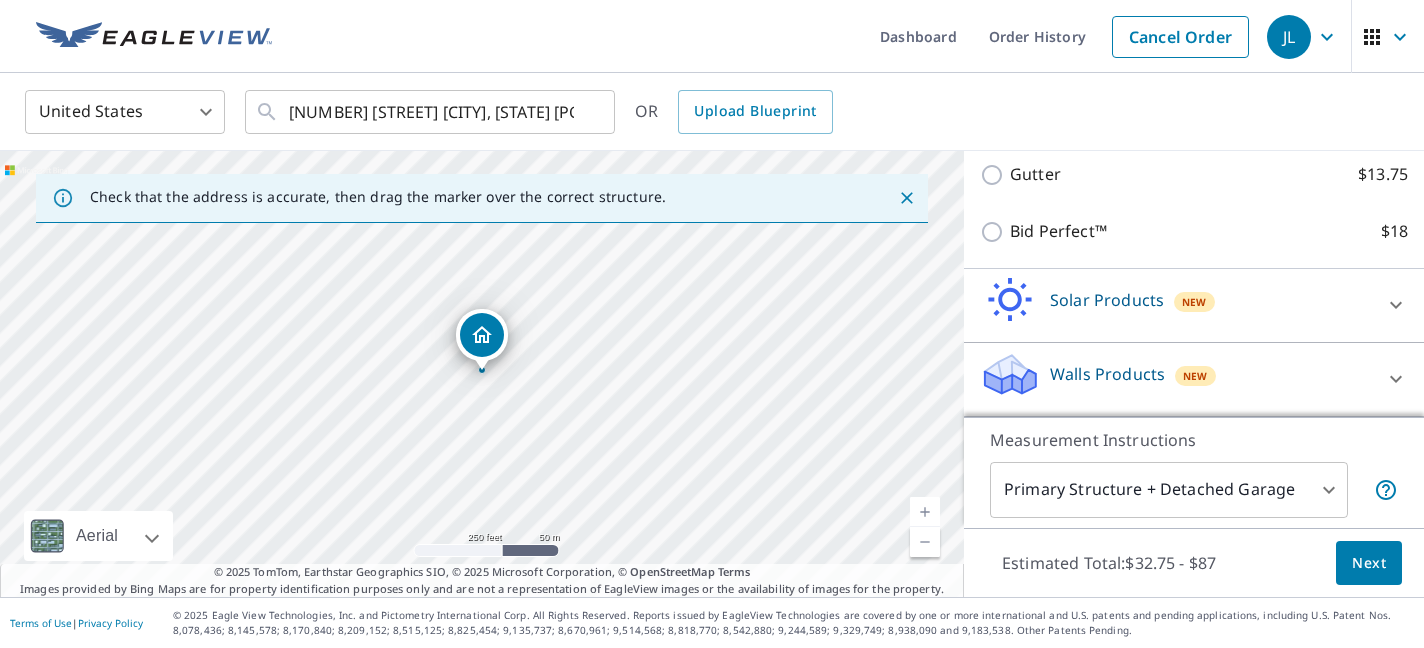click on "Next" at bounding box center (1369, 563) 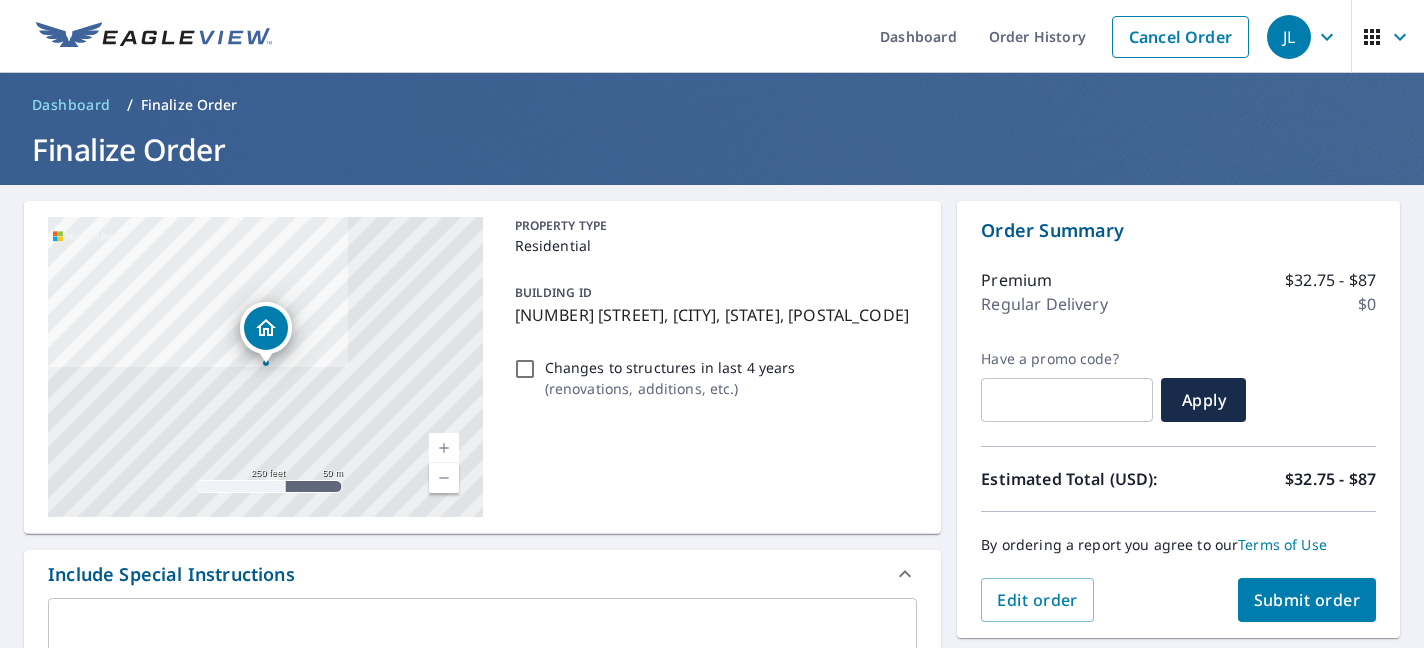 click on "Submit order" at bounding box center (1307, 600) 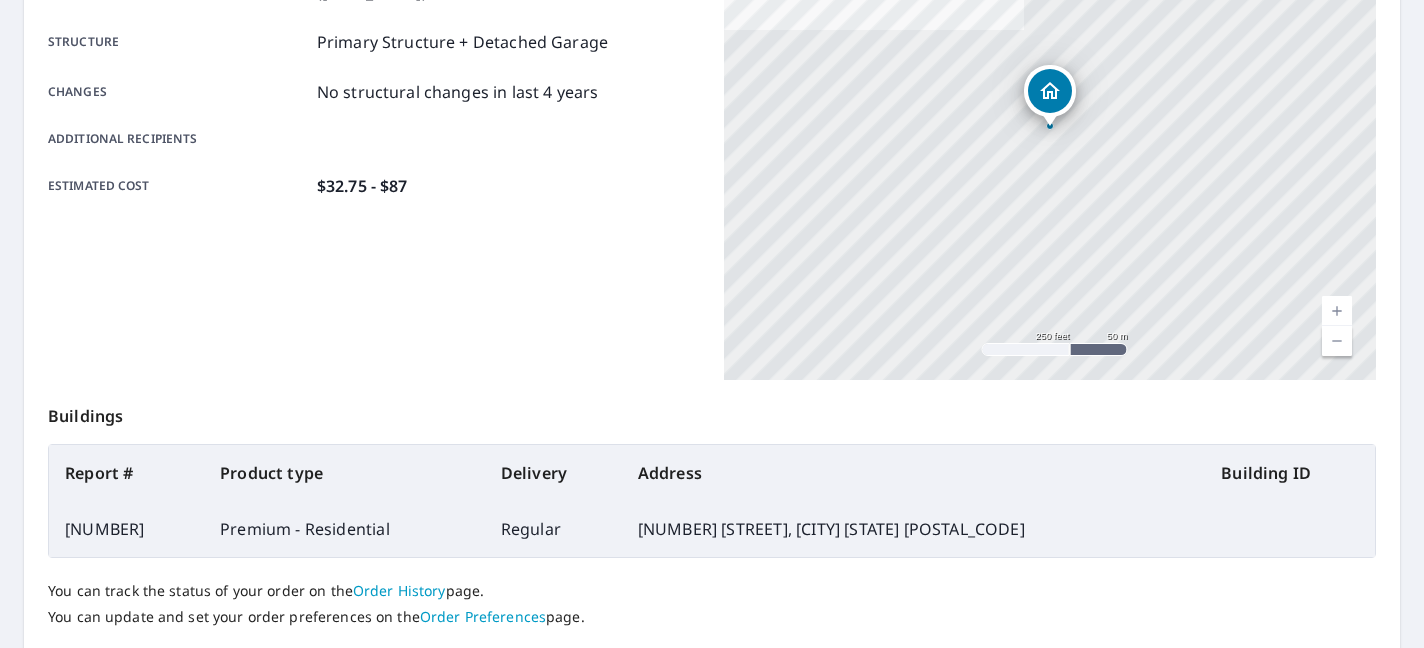 scroll, scrollTop: 528, scrollLeft: 0, axis: vertical 